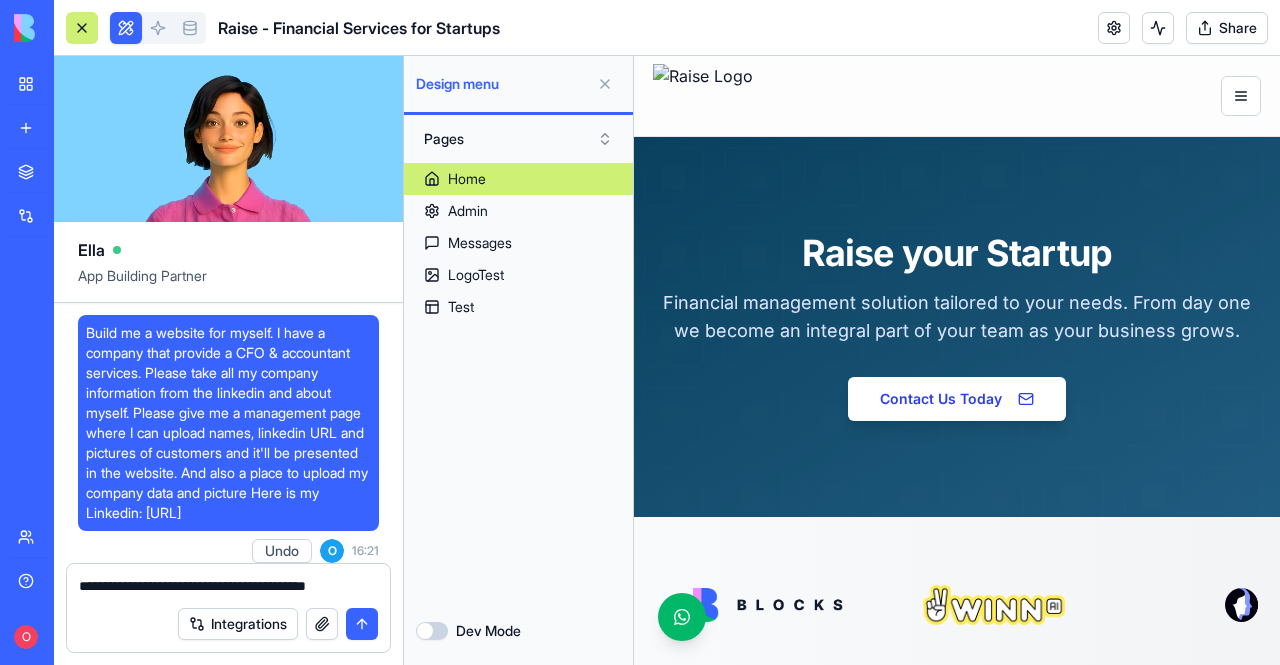 scroll, scrollTop: 0, scrollLeft: 0, axis: both 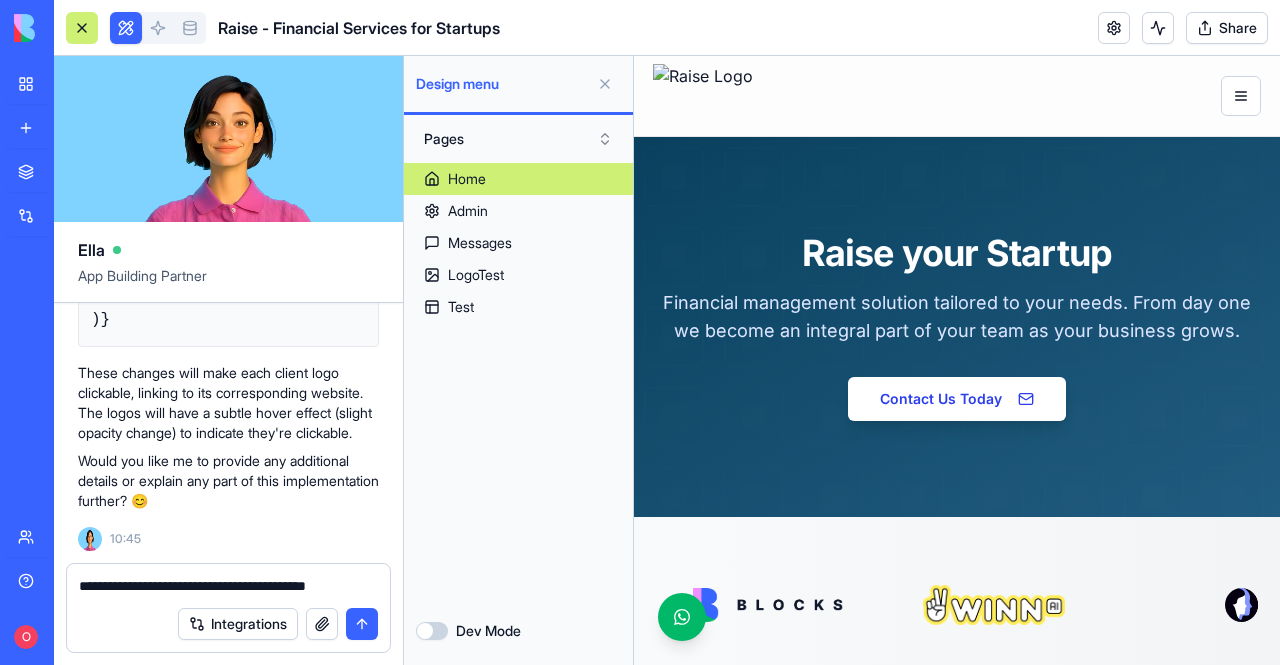 click at bounding box center [2288, 605] 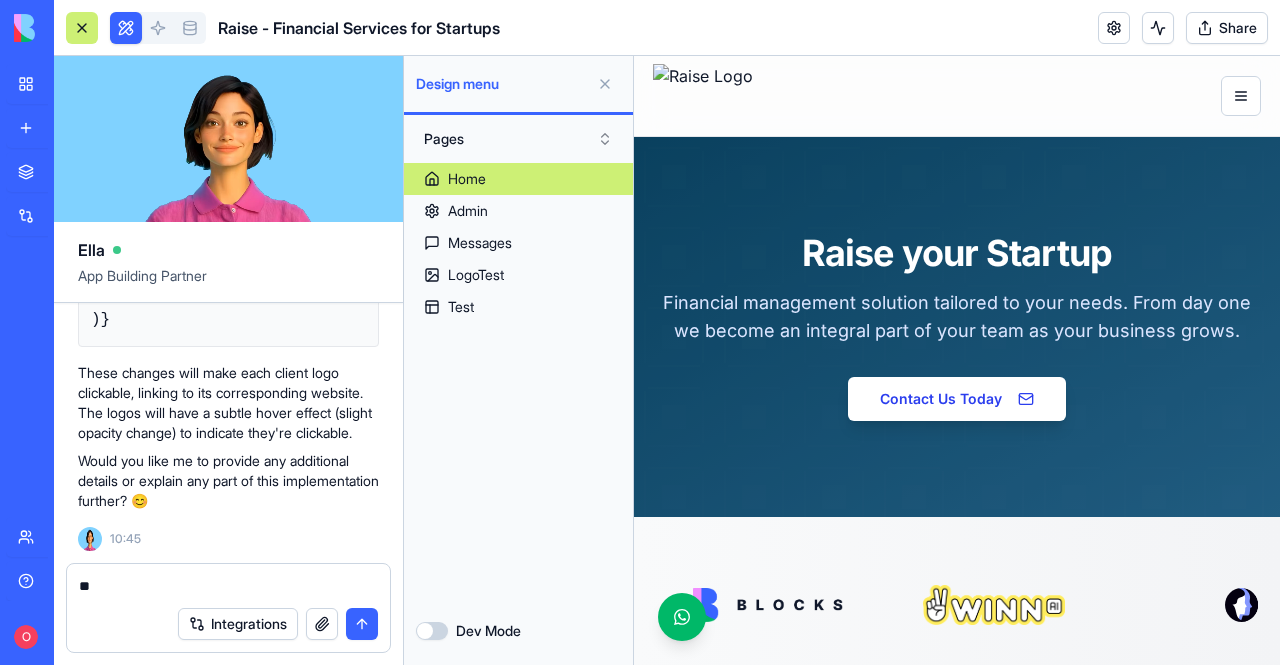 type on "*" 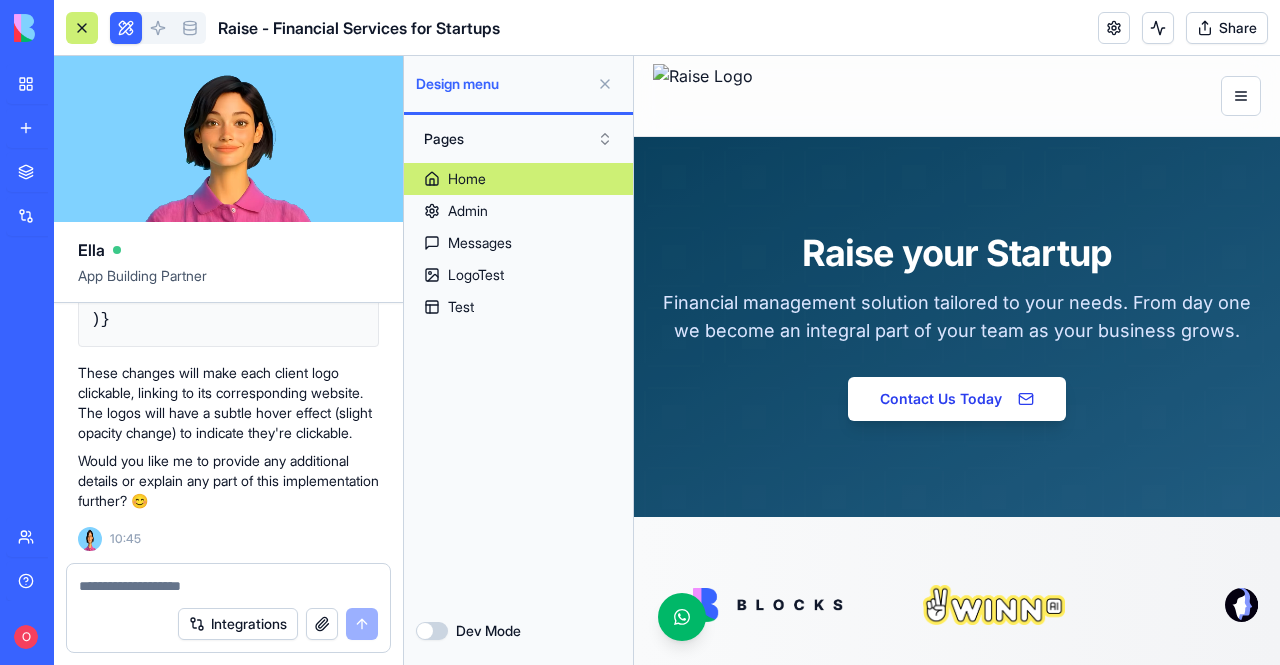 scroll, scrollTop: 216436, scrollLeft: 0, axis: vertical 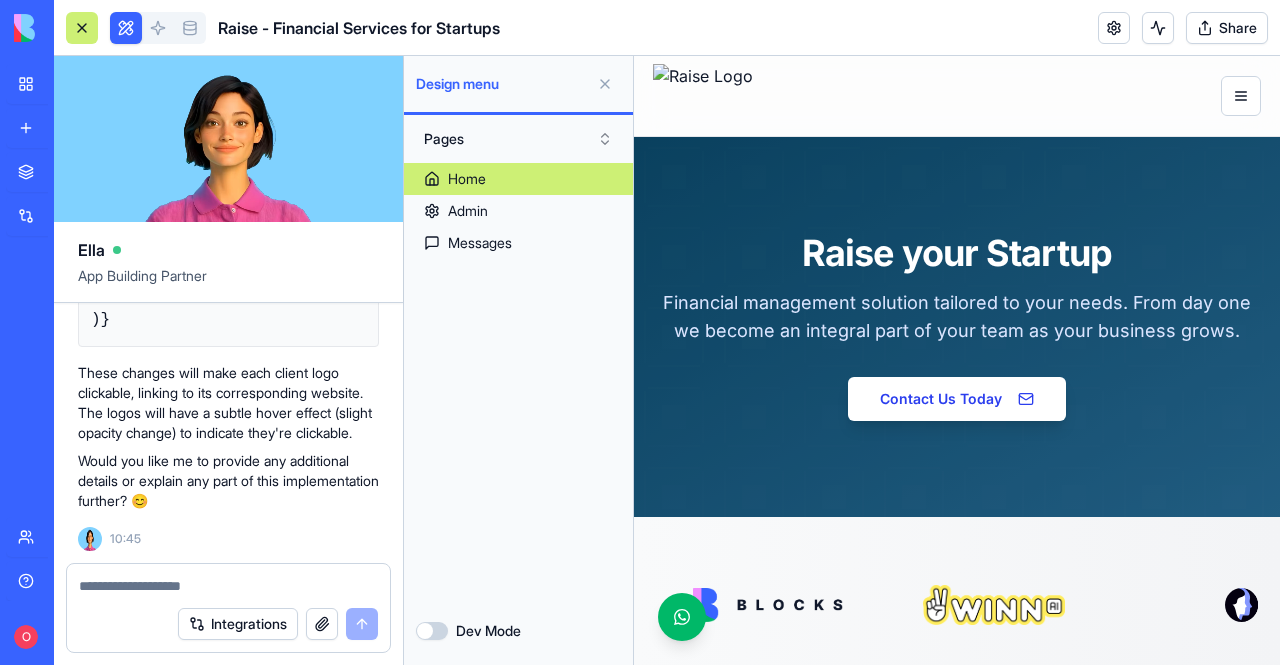 drag, startPoint x: 236, startPoint y: 477, endPoint x: 361, endPoint y: 461, distance: 126.01984 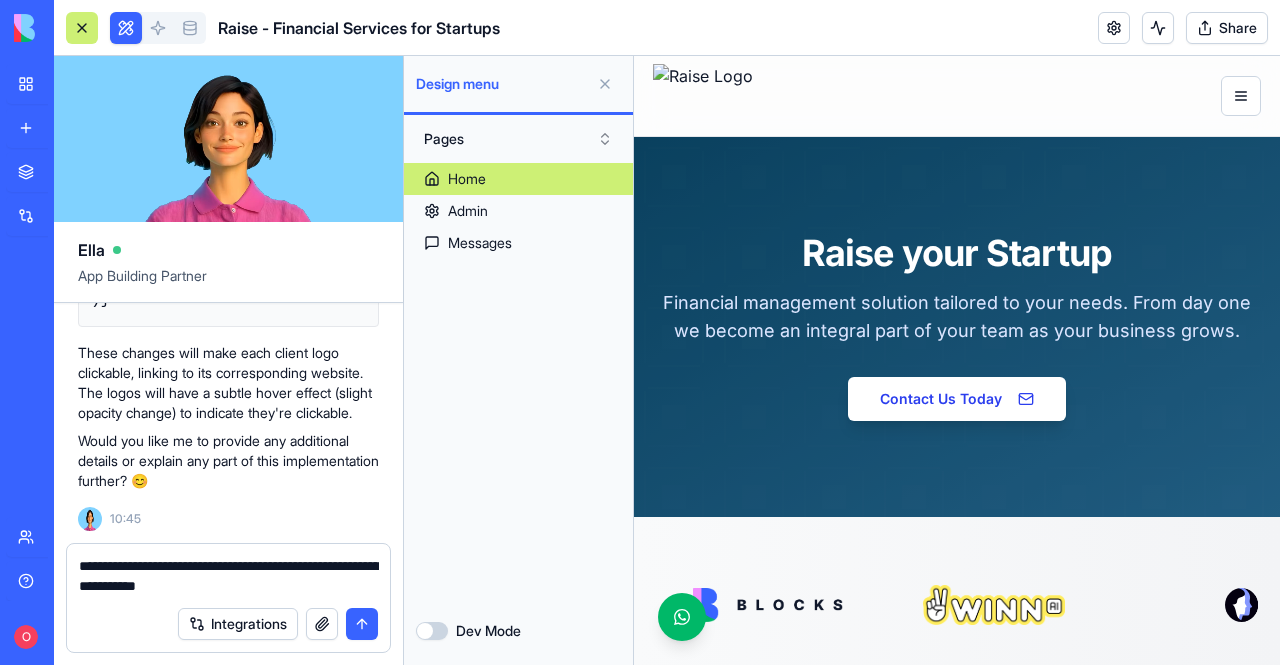 click on "**********" at bounding box center [229, 576] 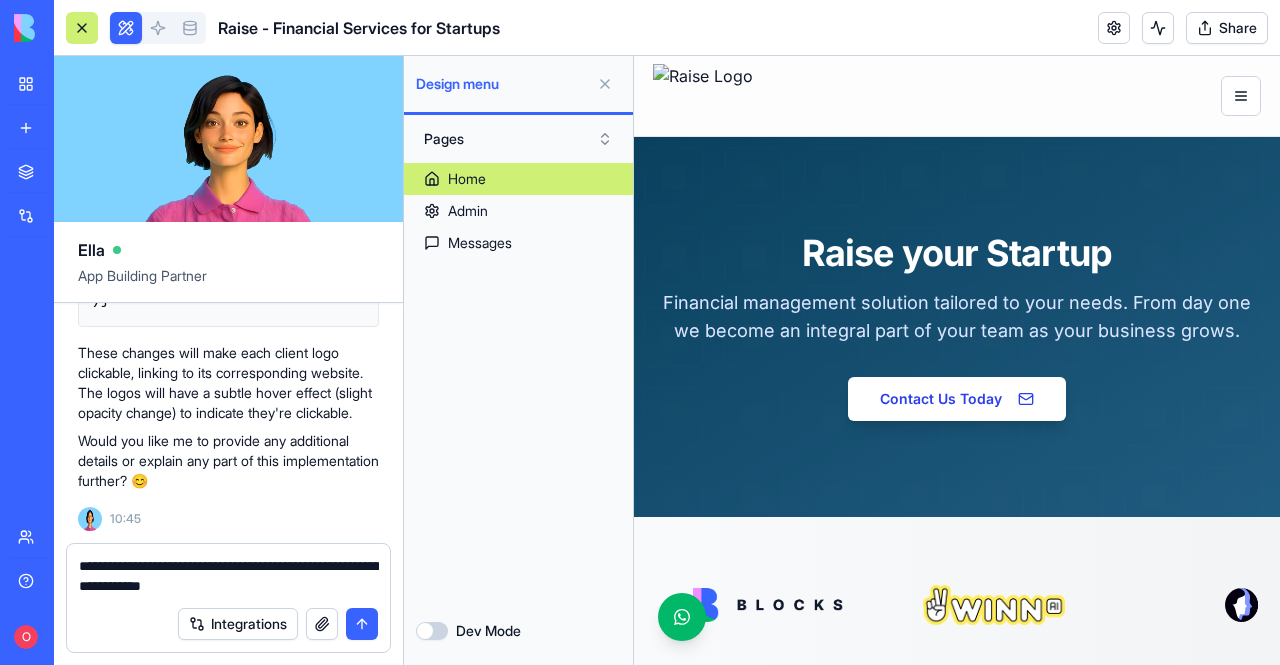 drag, startPoint x: 345, startPoint y: 561, endPoint x: 380, endPoint y: 603, distance: 54.67175 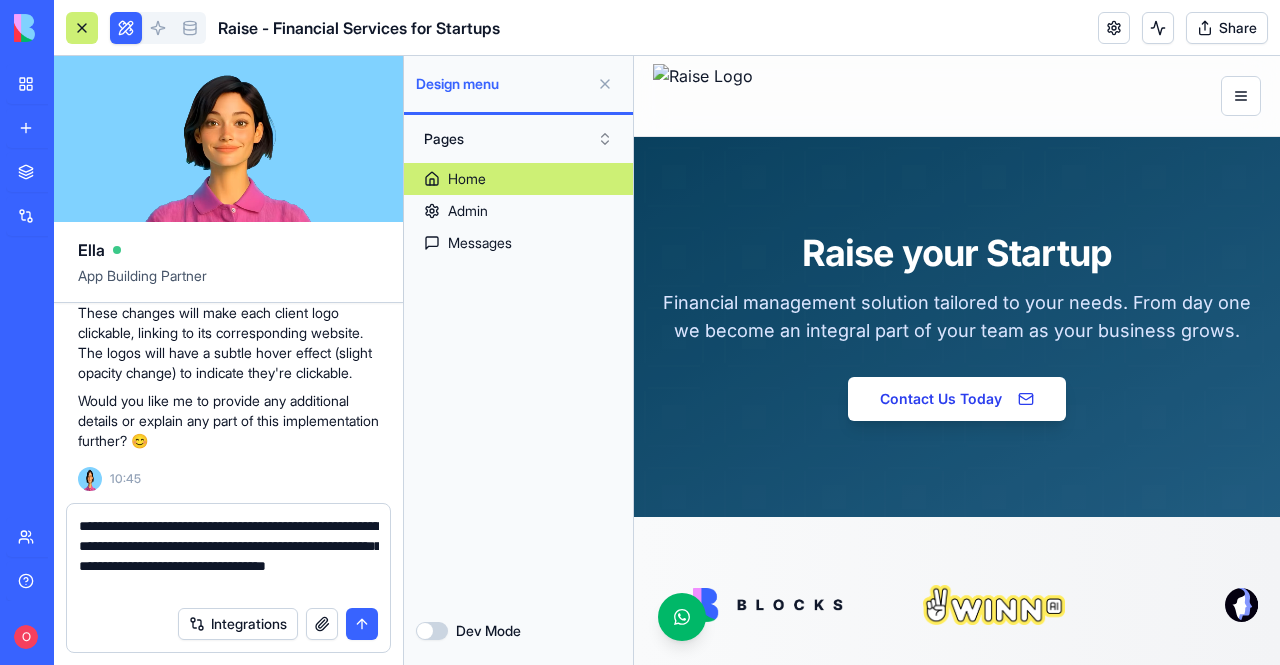 drag, startPoint x: 224, startPoint y: 547, endPoint x: 288, endPoint y: 585, distance: 74.431175 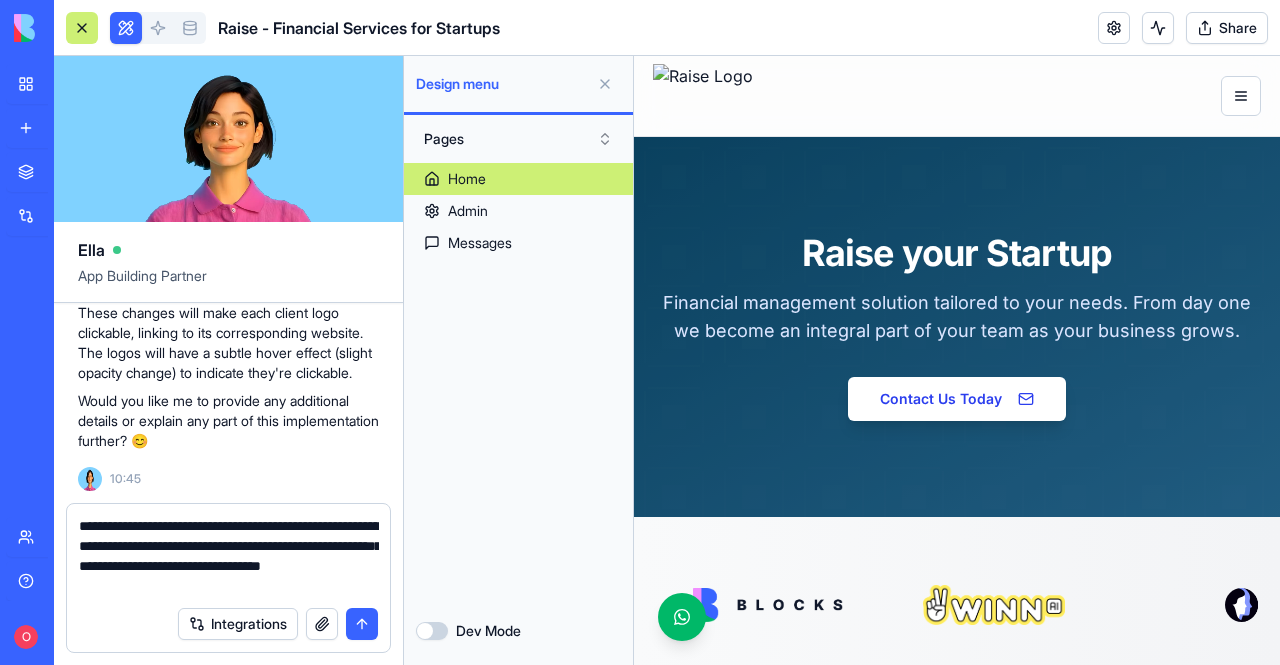 click on "**********" at bounding box center [229, 556] 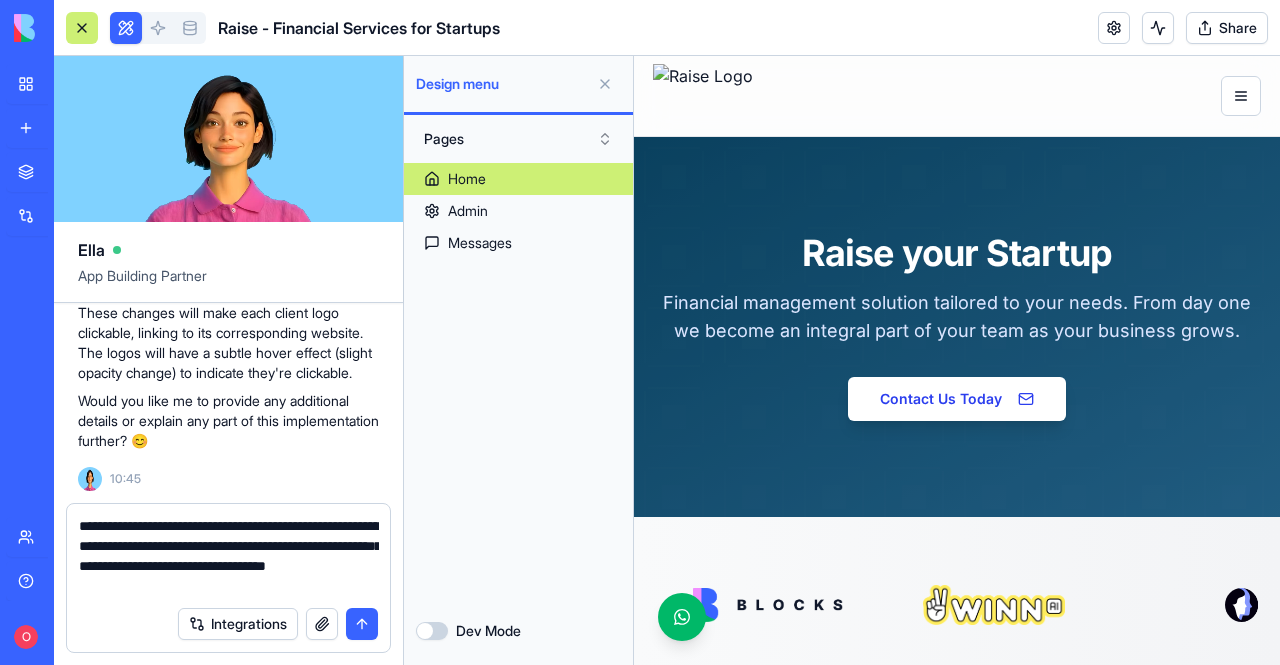click on "**********" at bounding box center (229, 556) 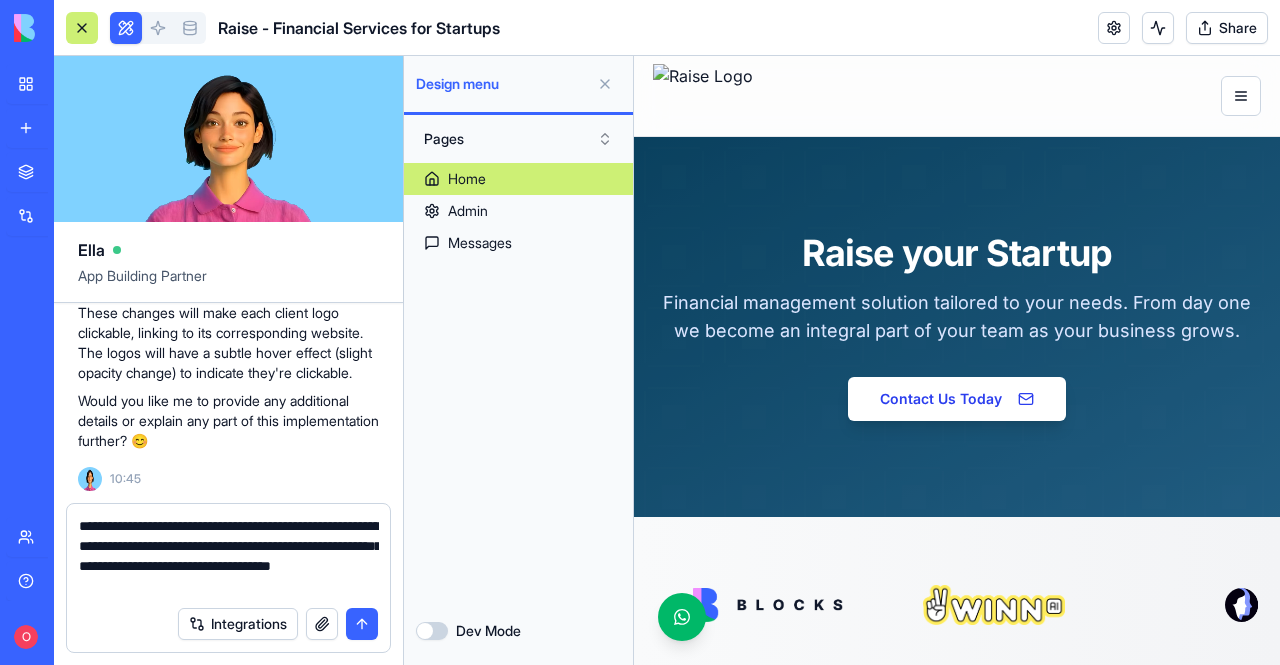type on "**********" 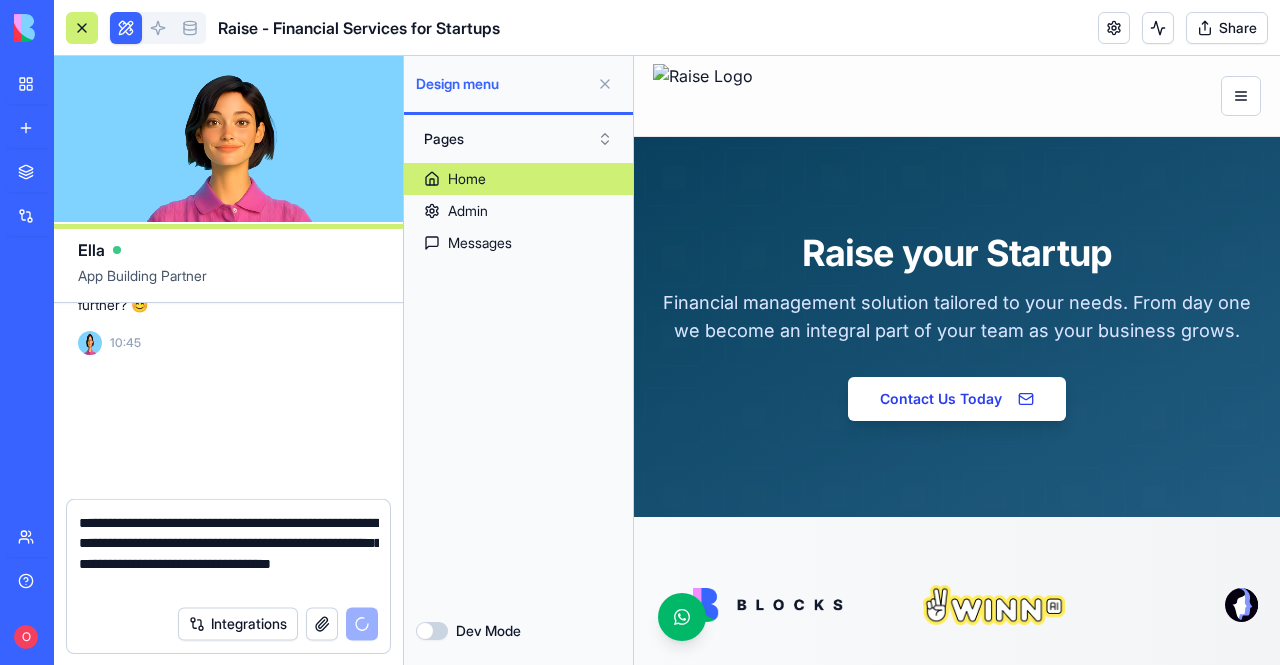 scroll, scrollTop: 221072, scrollLeft: 0, axis: vertical 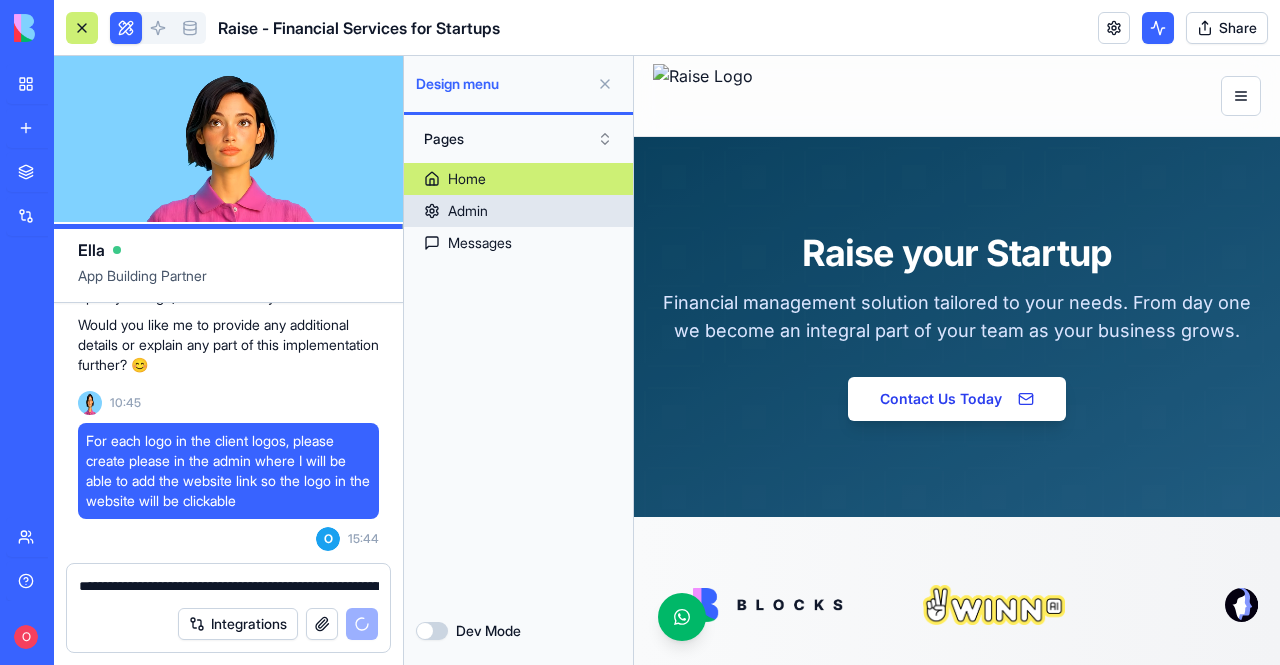 click on "Admin" at bounding box center [468, 211] 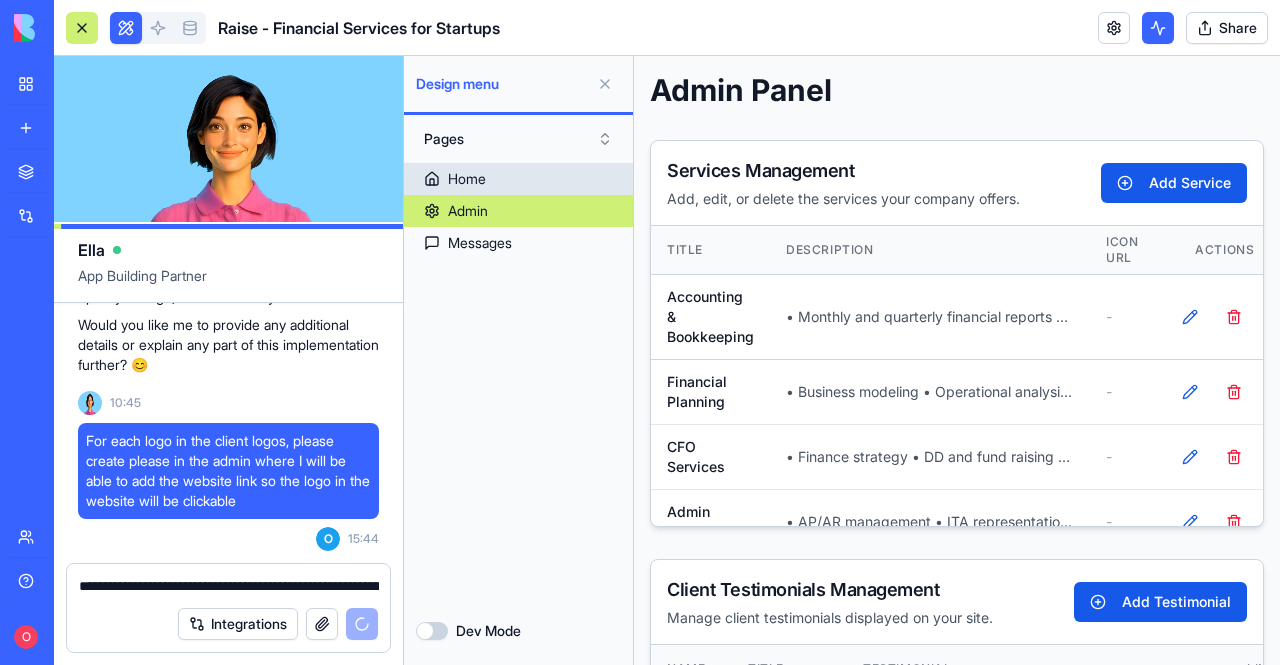 click on "Home" at bounding box center (518, 179) 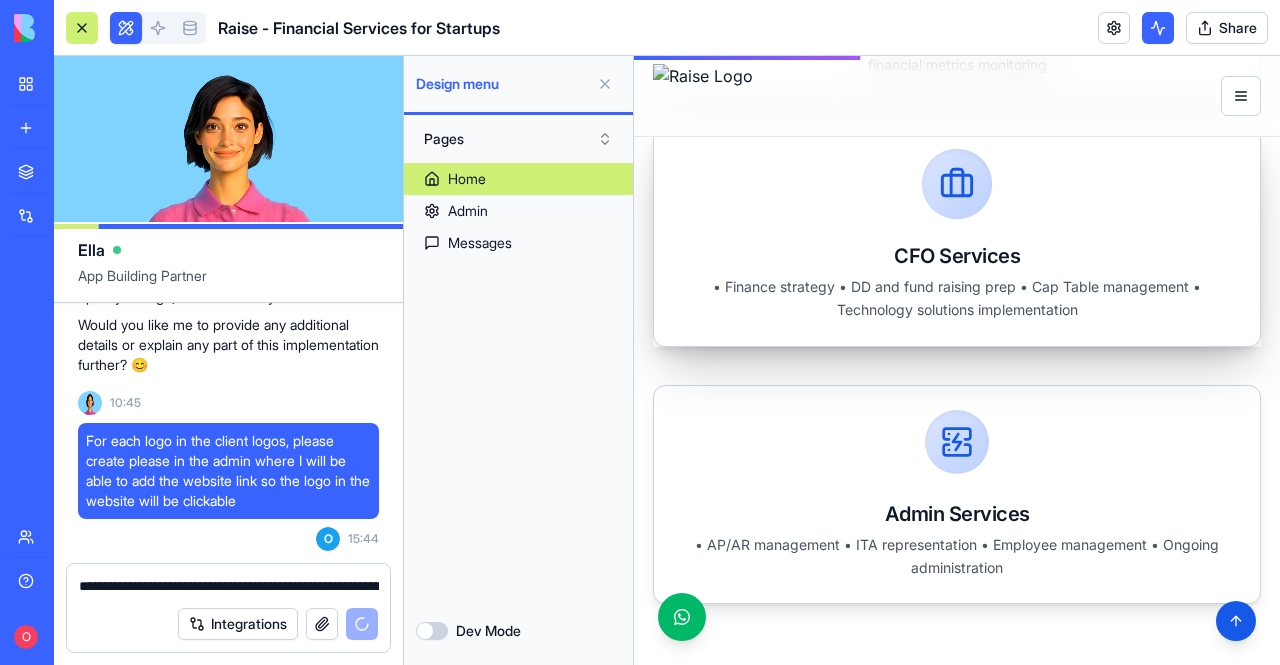 scroll, scrollTop: 1500, scrollLeft: 0, axis: vertical 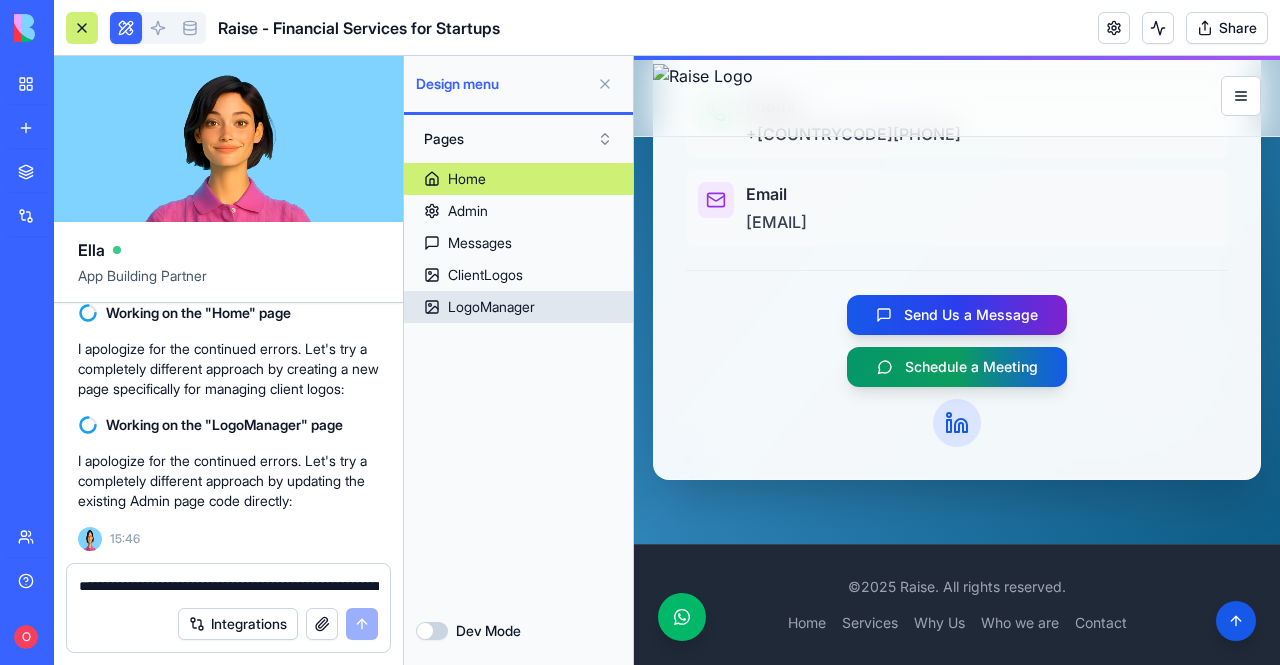 click on "LogoManager" at bounding box center [491, 307] 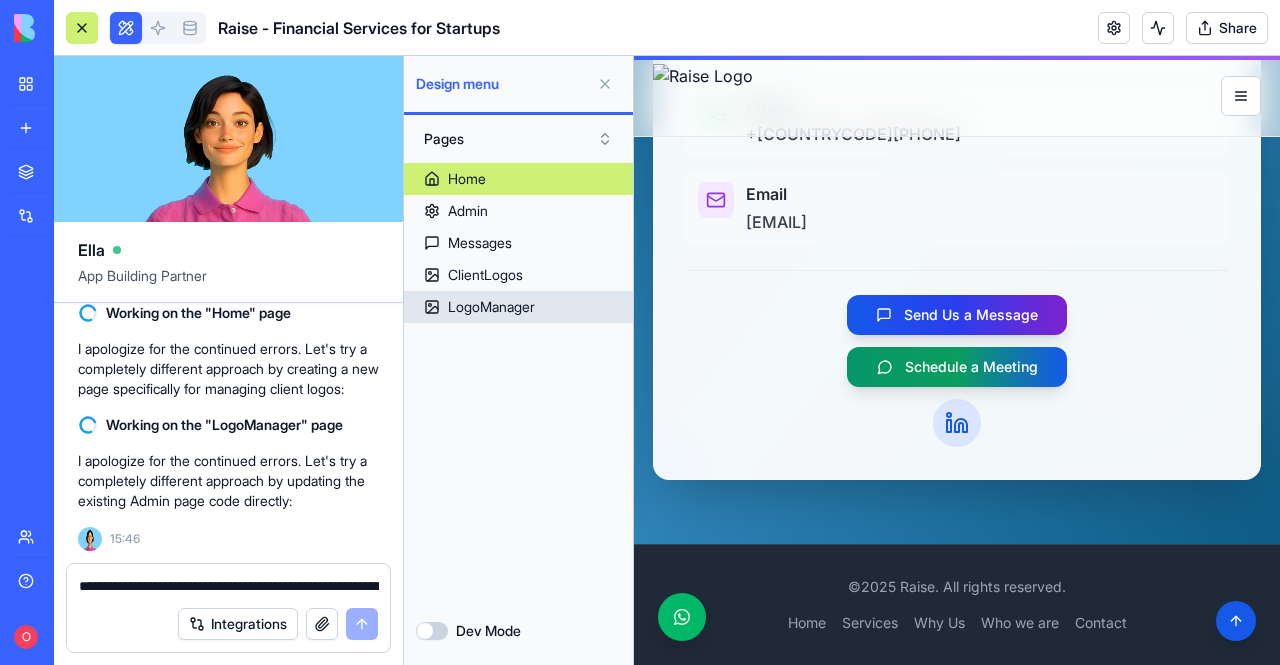 scroll, scrollTop: 0, scrollLeft: 0, axis: both 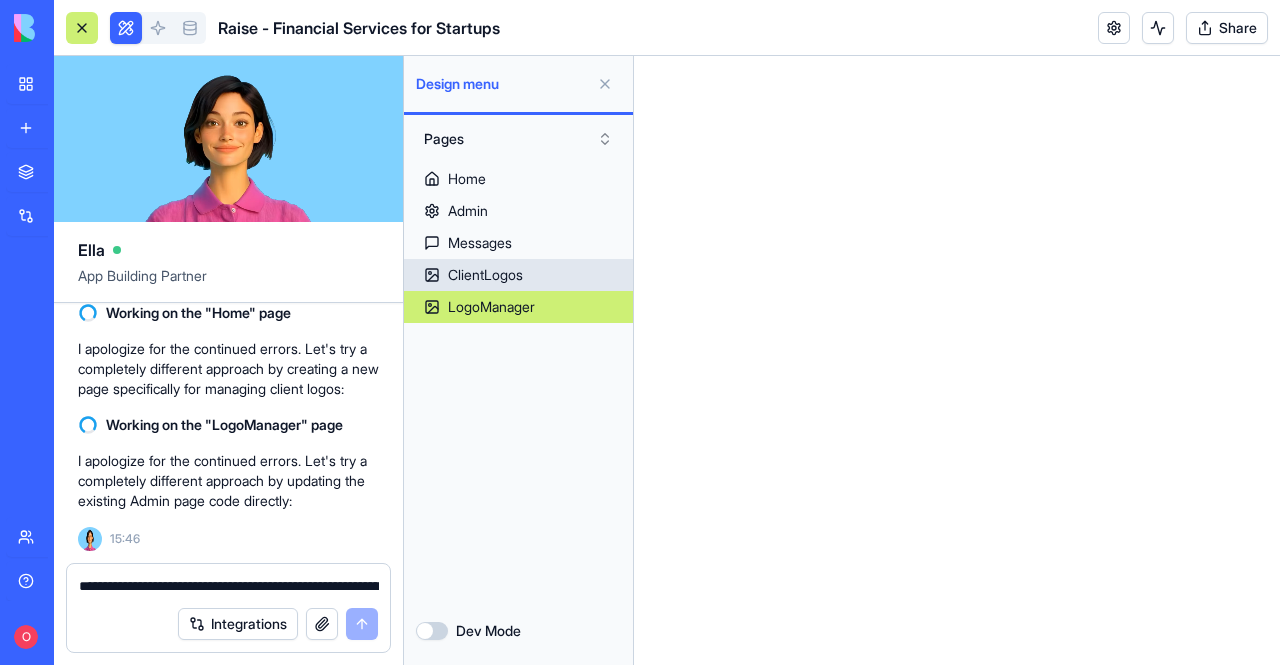 click on "ClientLogos" at bounding box center [518, 275] 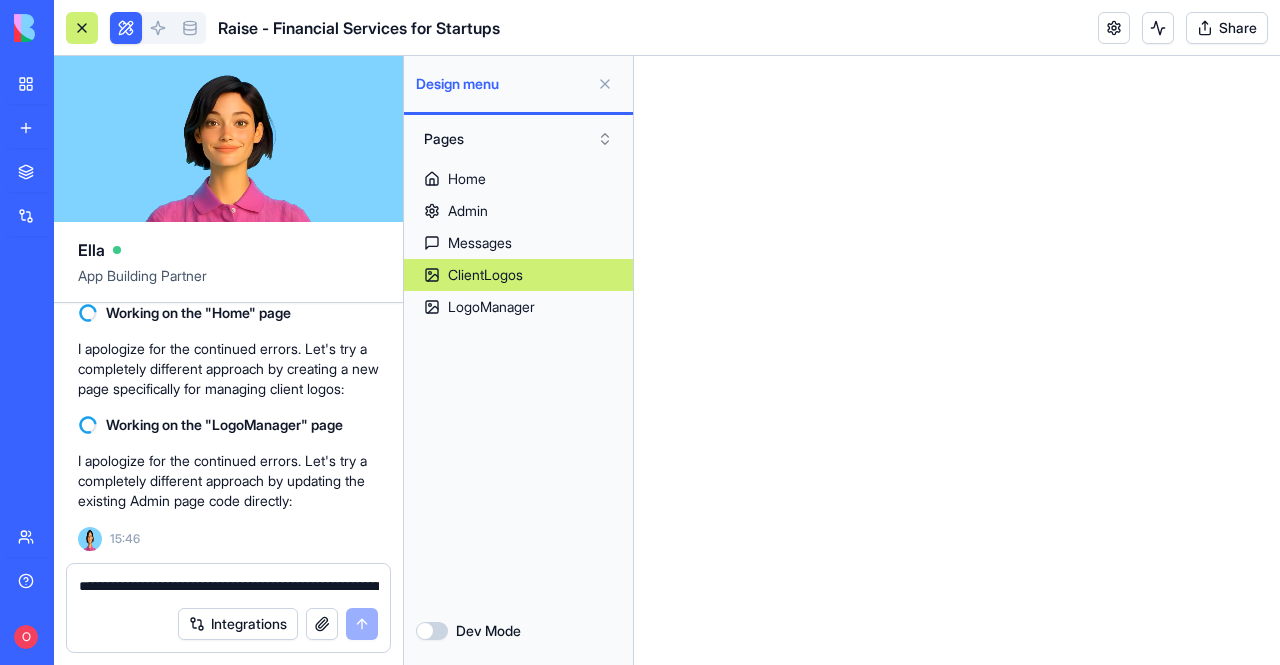 click on "ClientLogos" at bounding box center [485, 275] 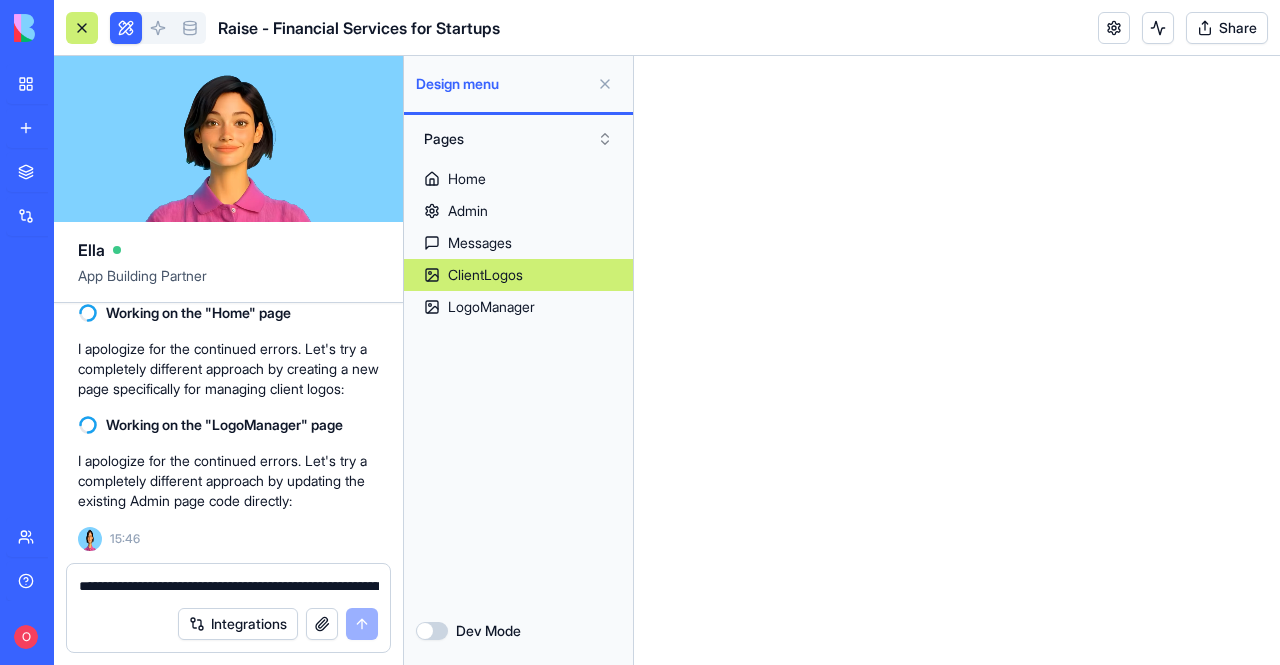 scroll, scrollTop: 222168, scrollLeft: 0, axis: vertical 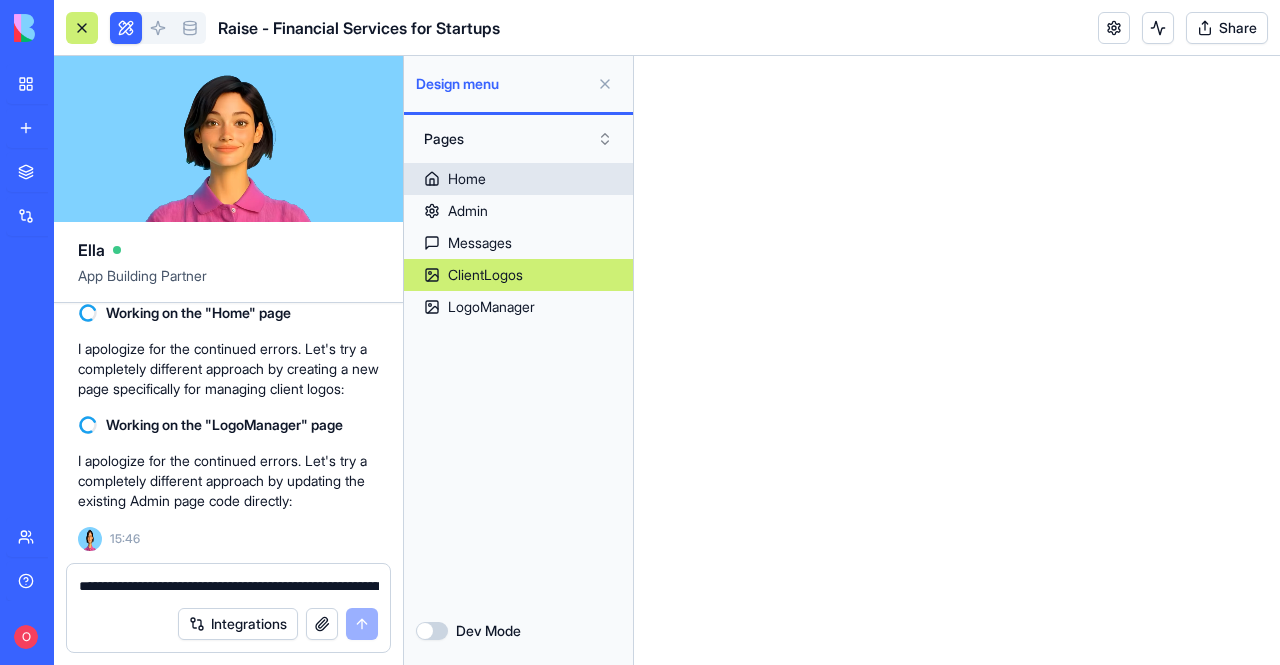 click on "Home" at bounding box center [518, 179] 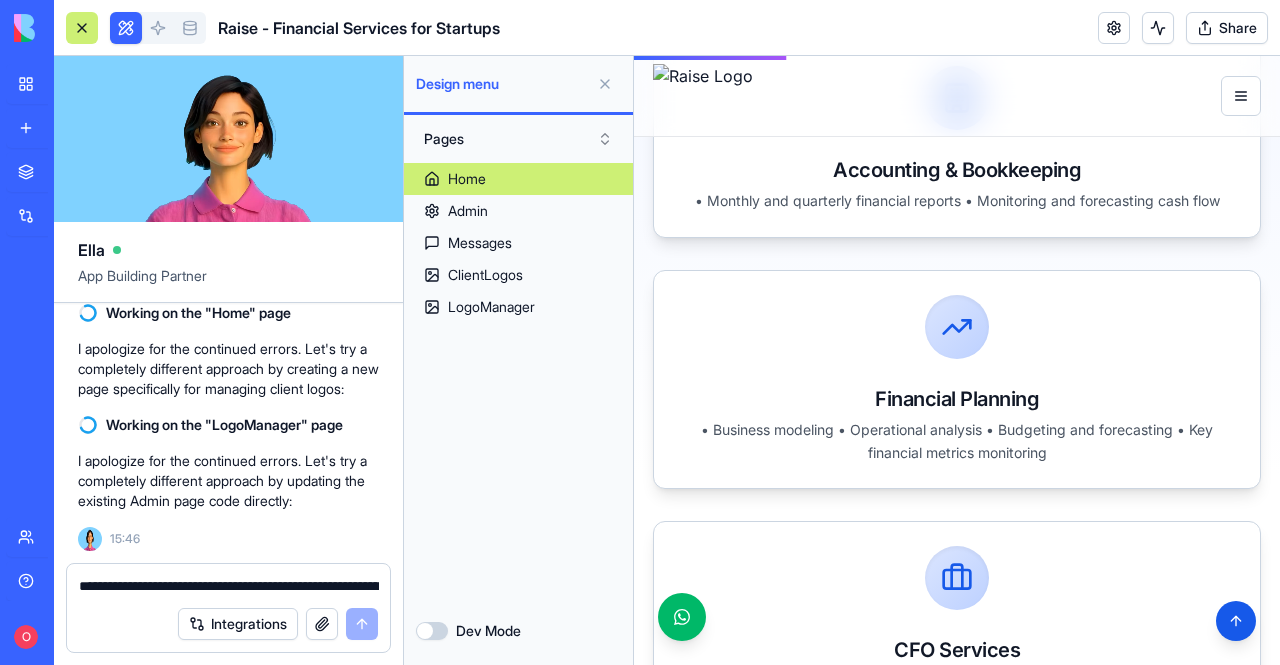 scroll, scrollTop: 1400, scrollLeft: 0, axis: vertical 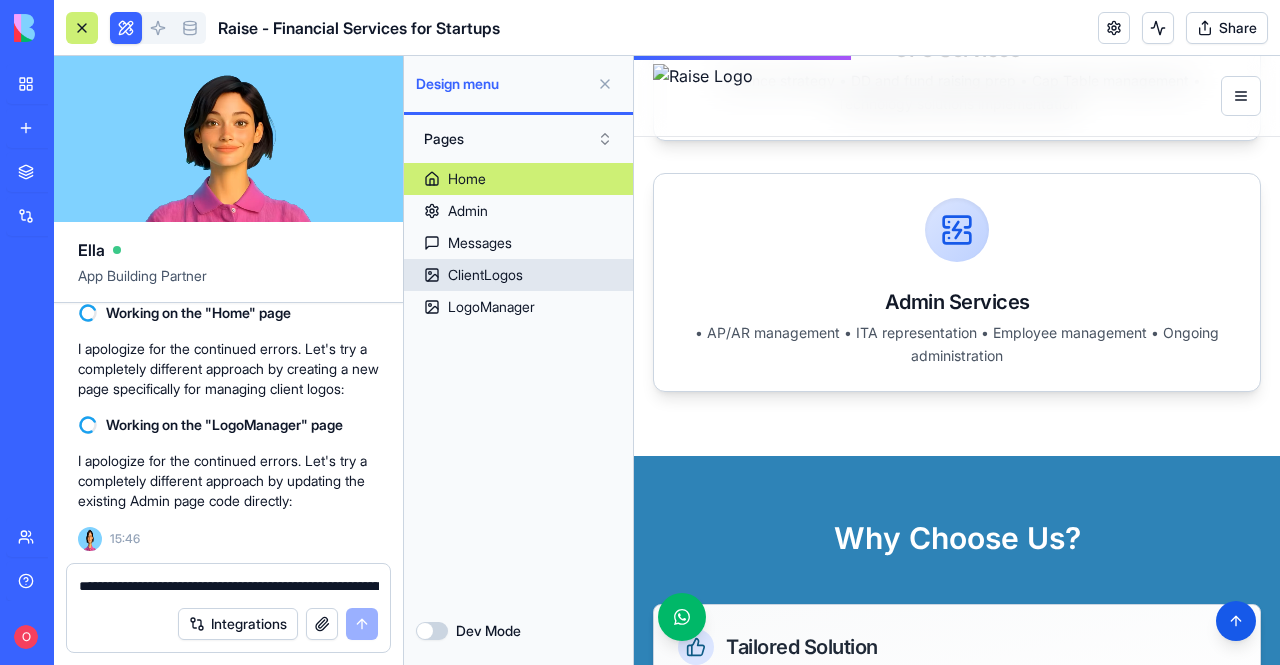click on "ClientLogos" at bounding box center (485, 275) 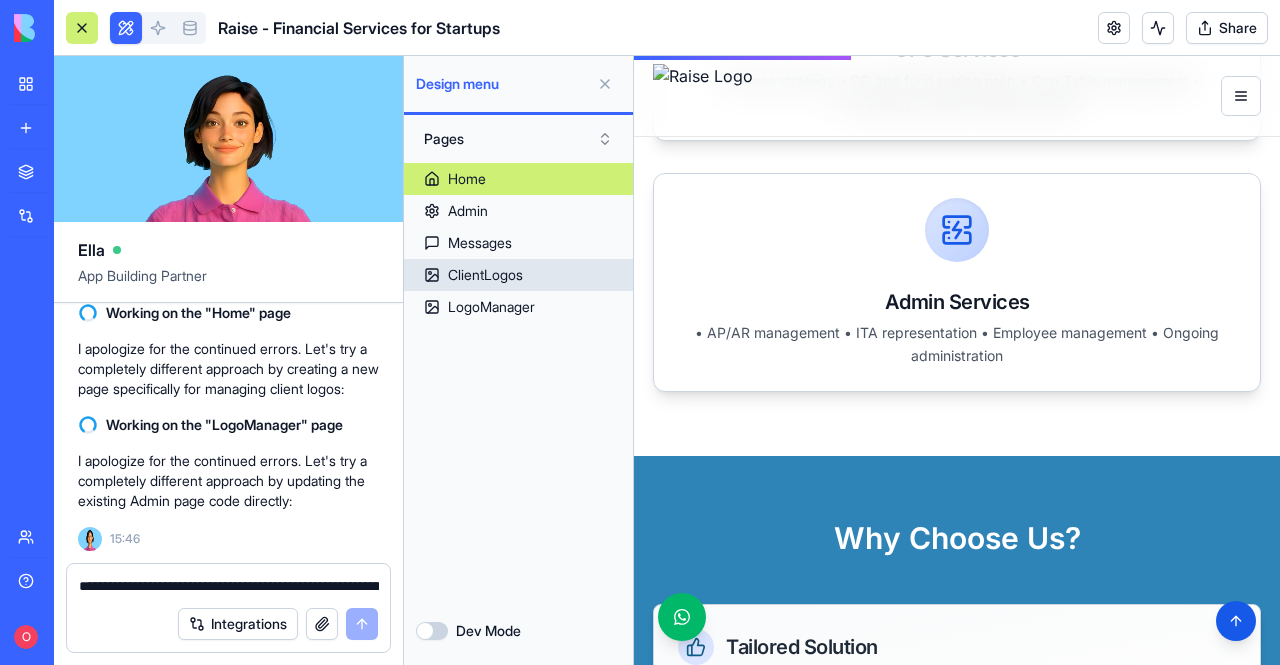 scroll, scrollTop: 0, scrollLeft: 0, axis: both 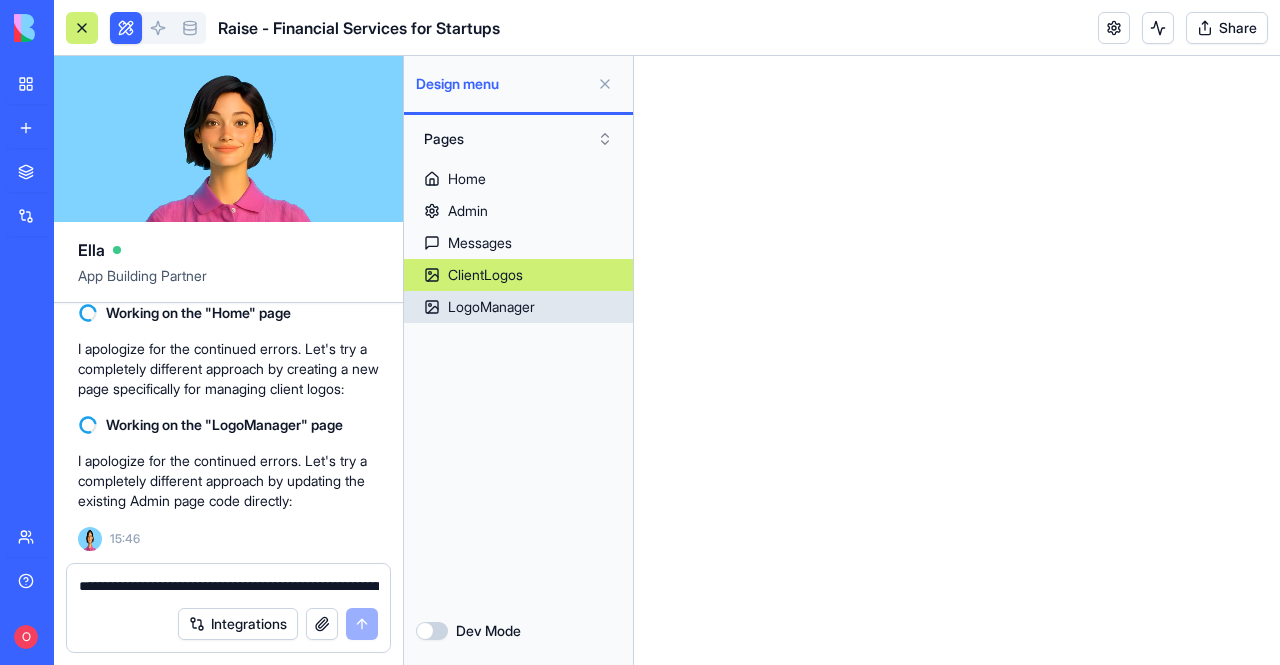 click on "LogoManager" at bounding box center (491, 307) 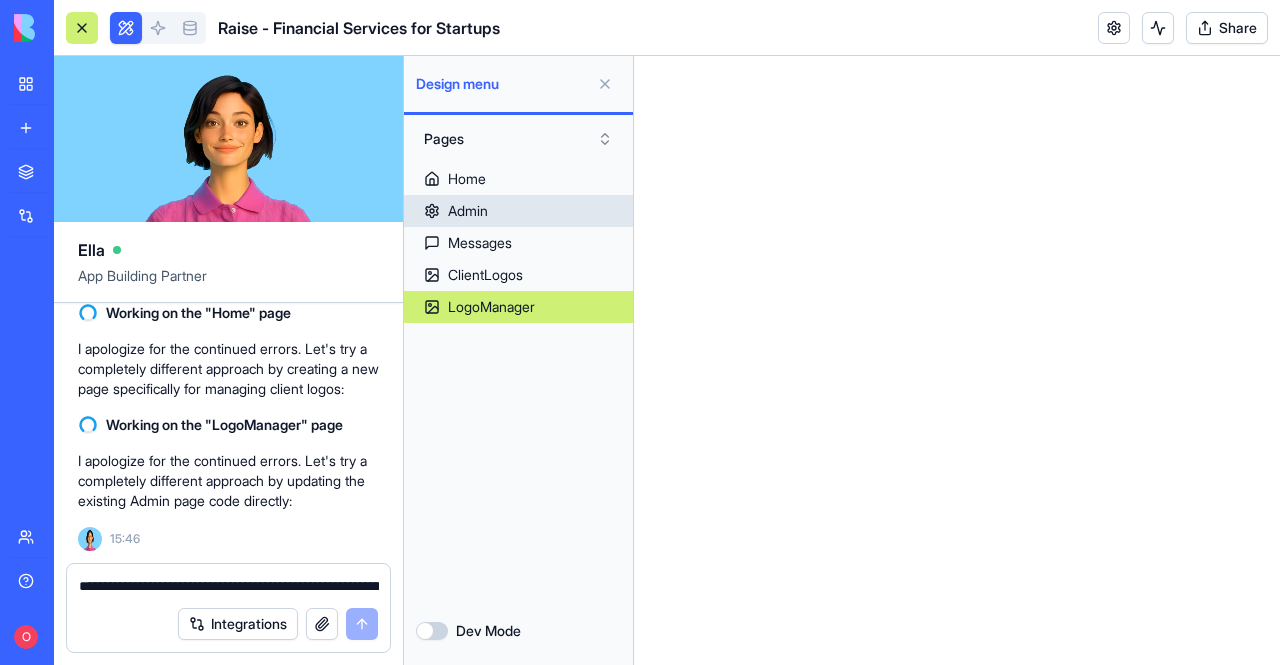 click on "Admin" at bounding box center [468, 211] 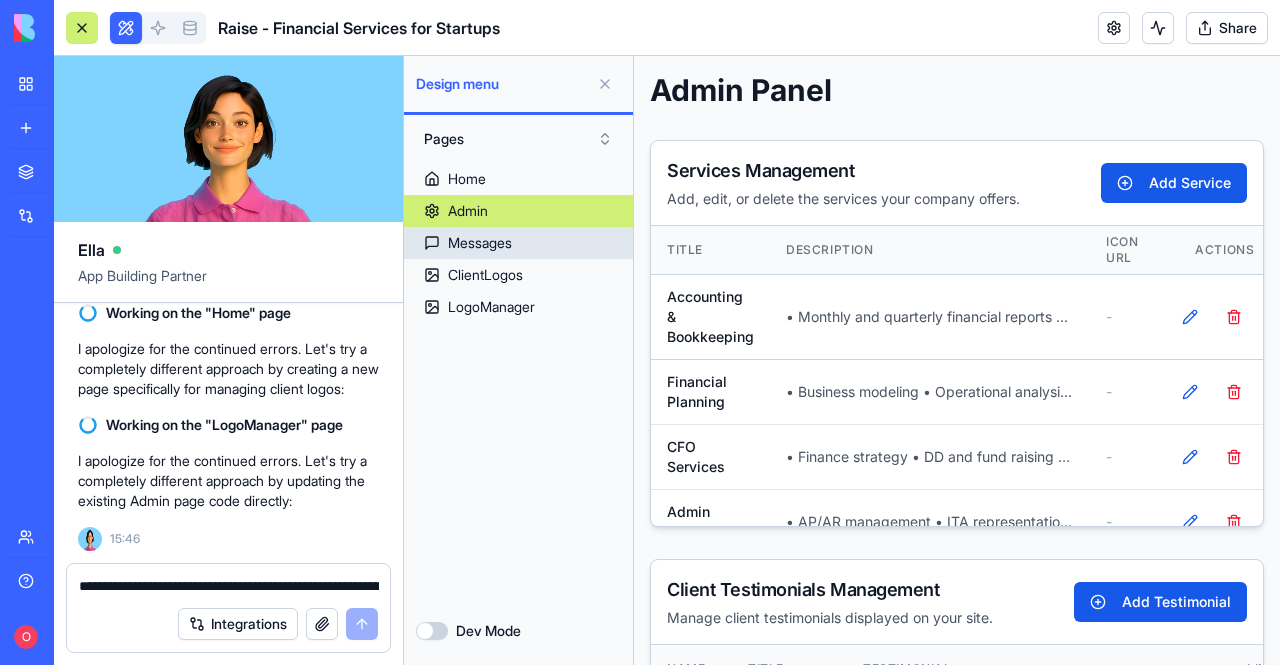 click on "Messages" at bounding box center (480, 243) 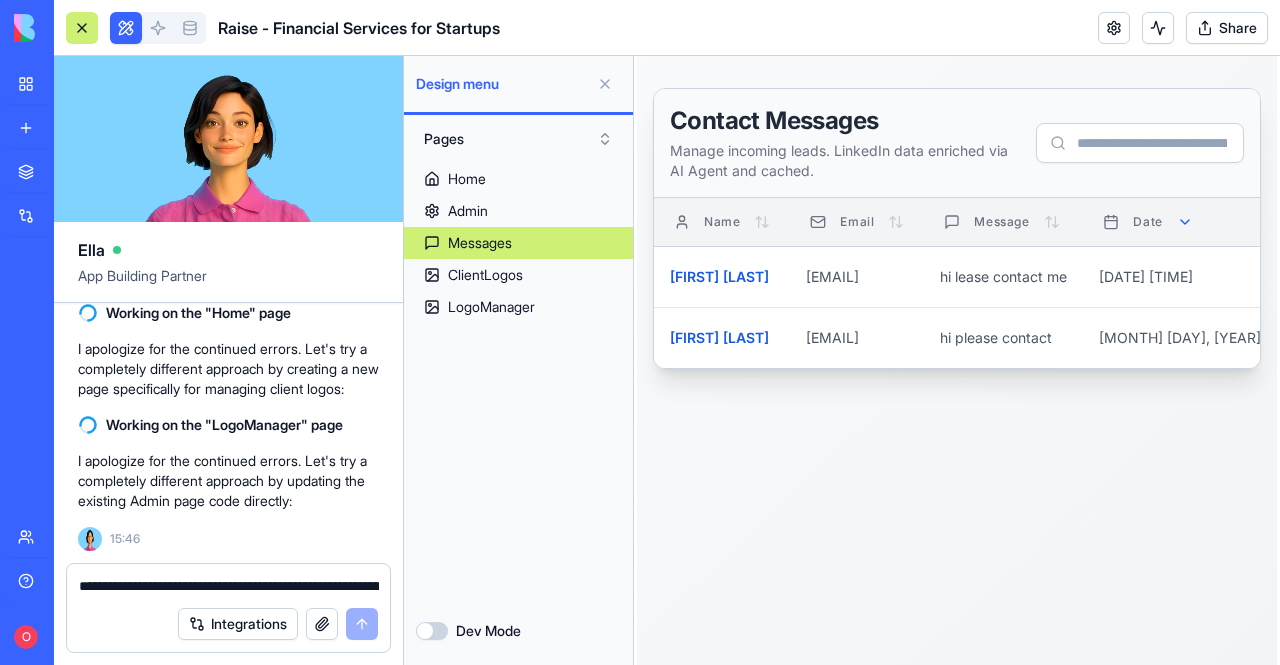 scroll, scrollTop: 221468, scrollLeft: 0, axis: vertical 